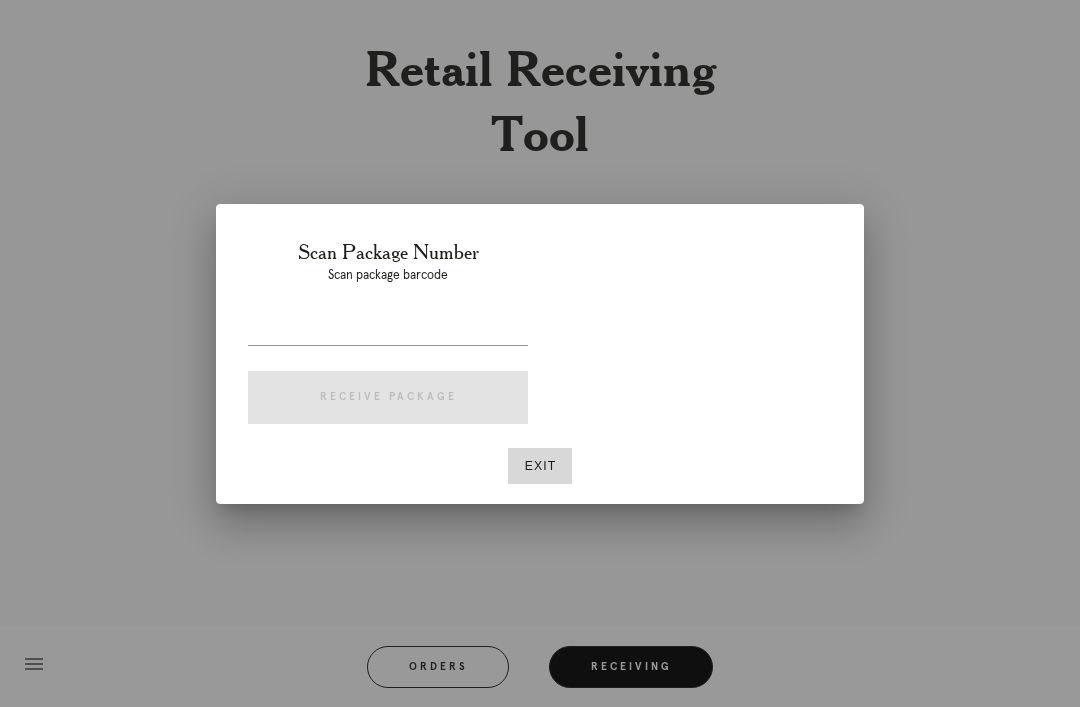 scroll, scrollTop: 64, scrollLeft: 0, axis: vertical 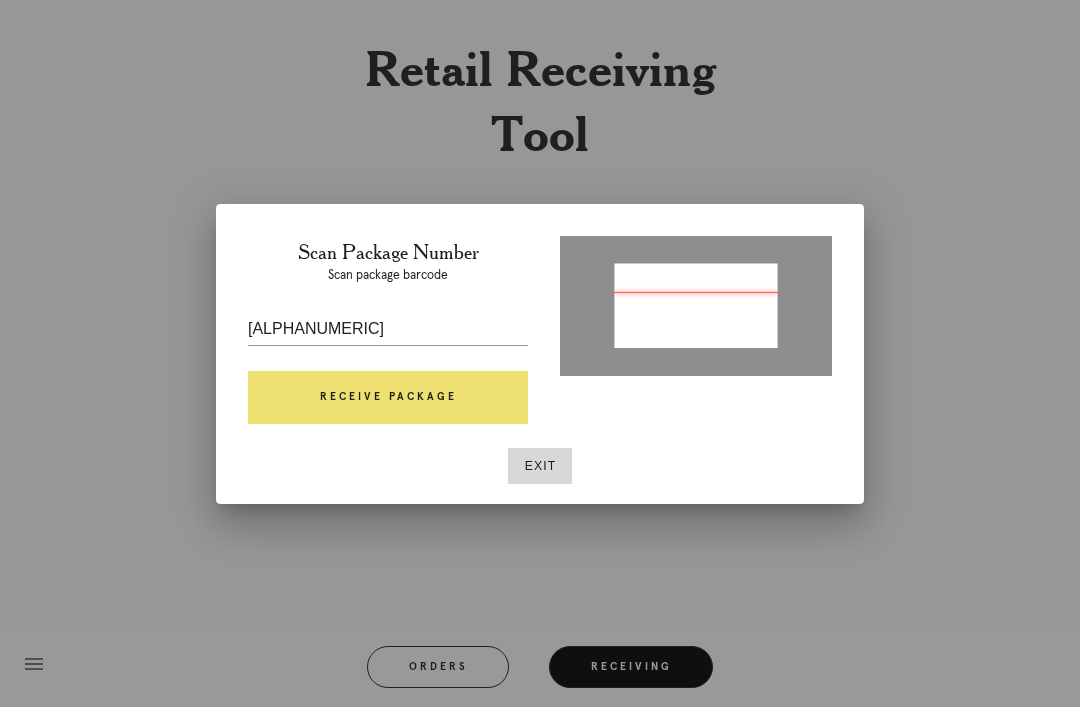 type on "P640100851090743" 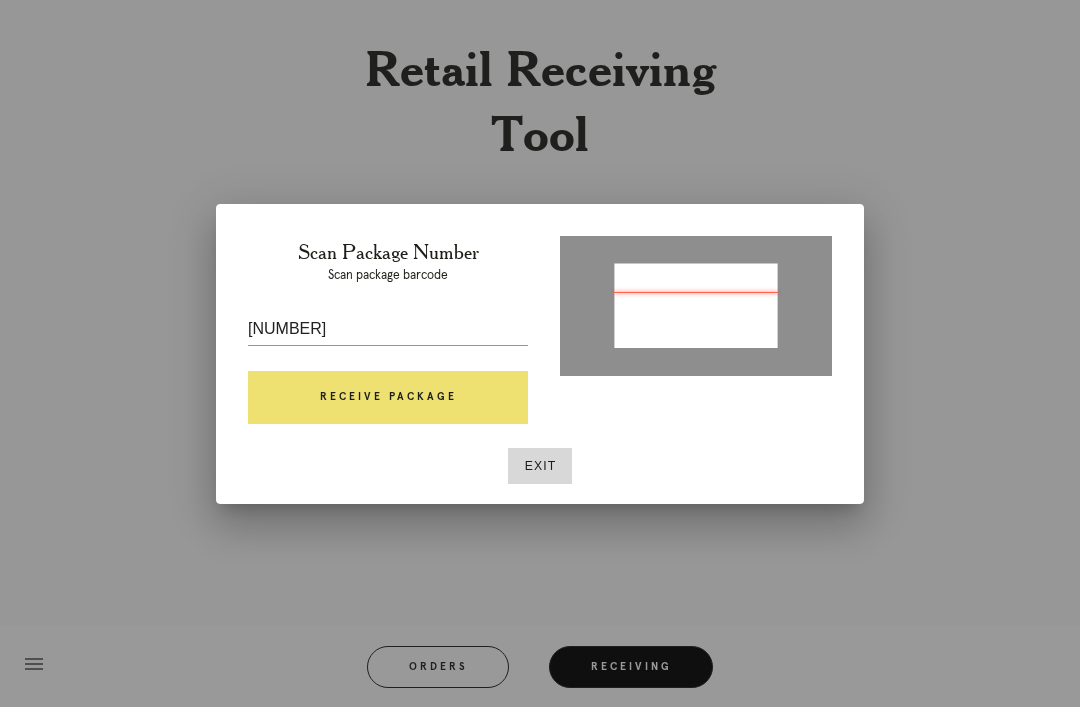 click on "Receive Package" at bounding box center [388, 398] 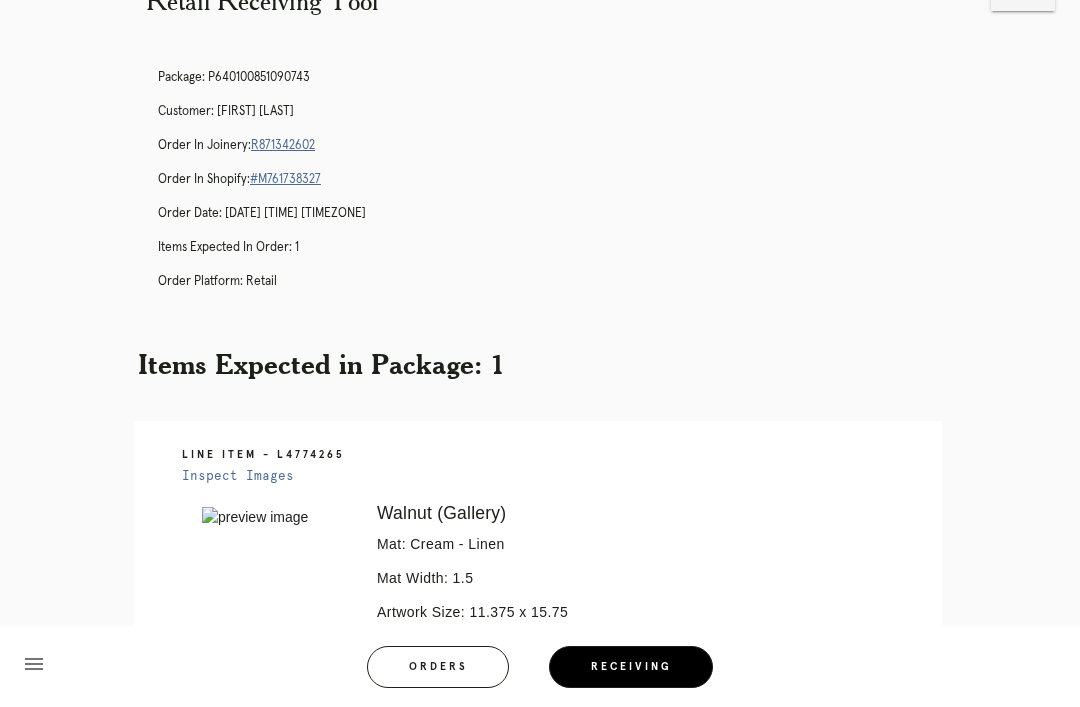 scroll, scrollTop: 63, scrollLeft: 0, axis: vertical 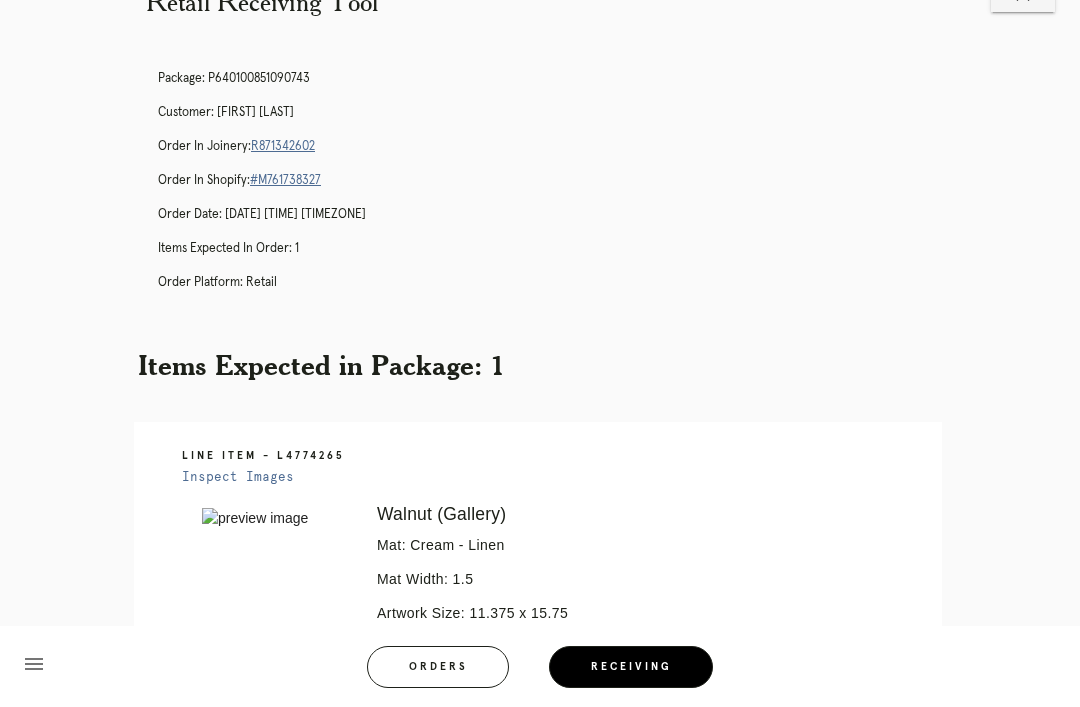click on "R871342602" at bounding box center (283, 146) 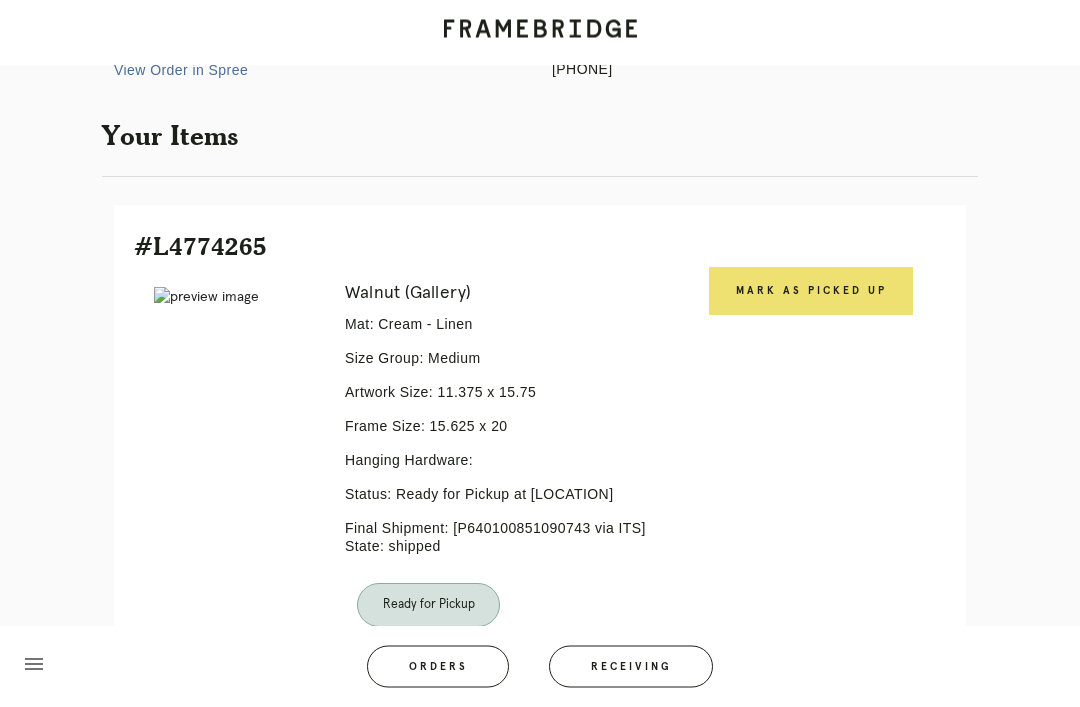 scroll, scrollTop: 327, scrollLeft: 0, axis: vertical 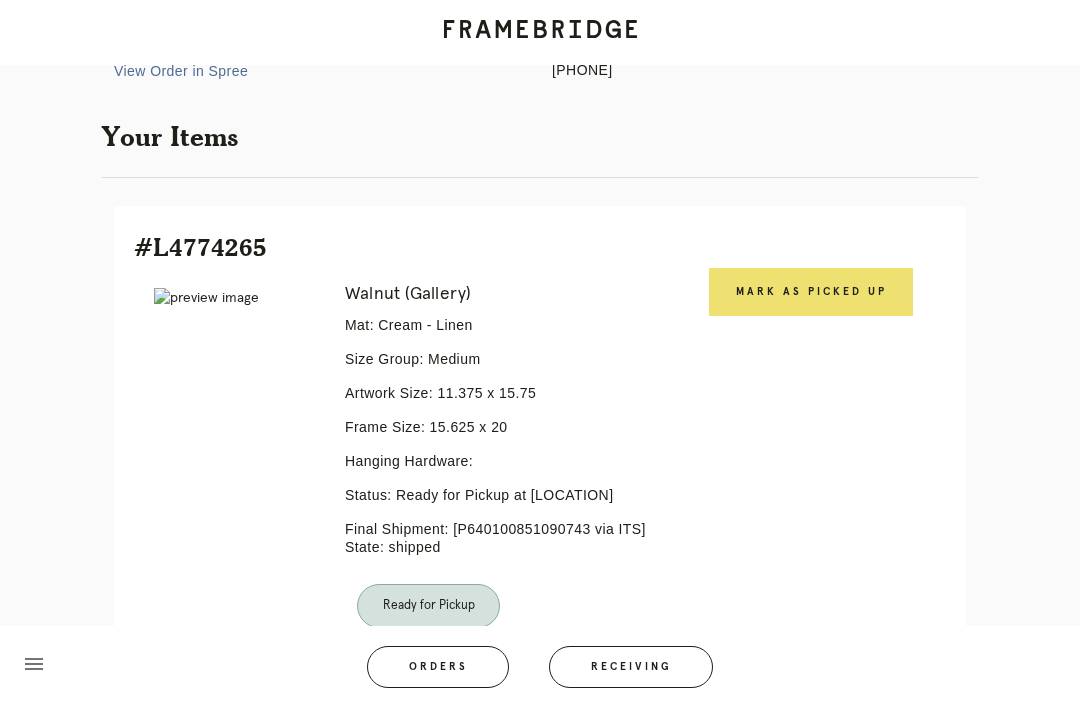 click on "Mark as Picked Up" at bounding box center (811, 292) 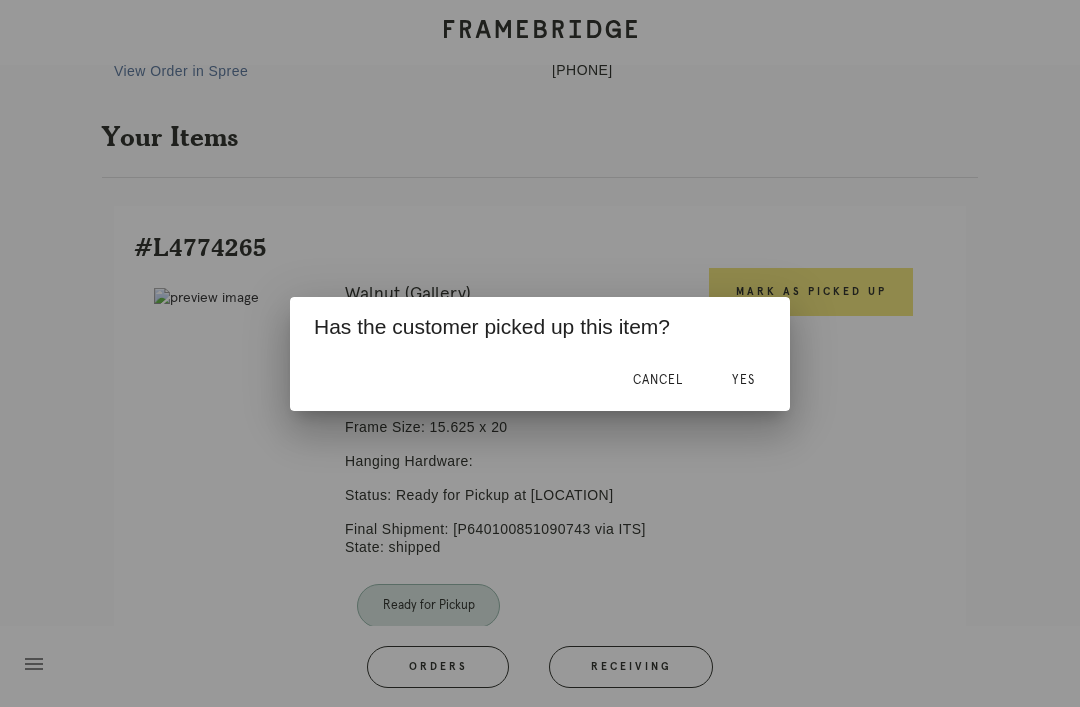 click on "Yes" at bounding box center [743, 381] 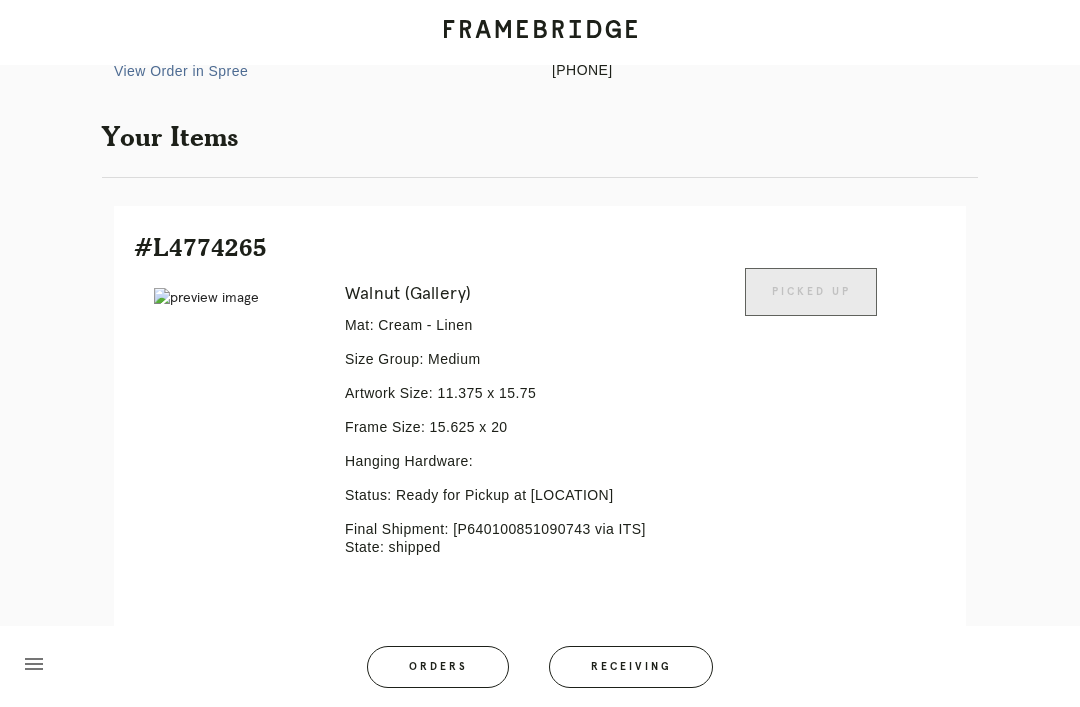 click on "Receiving" at bounding box center [631, 667] 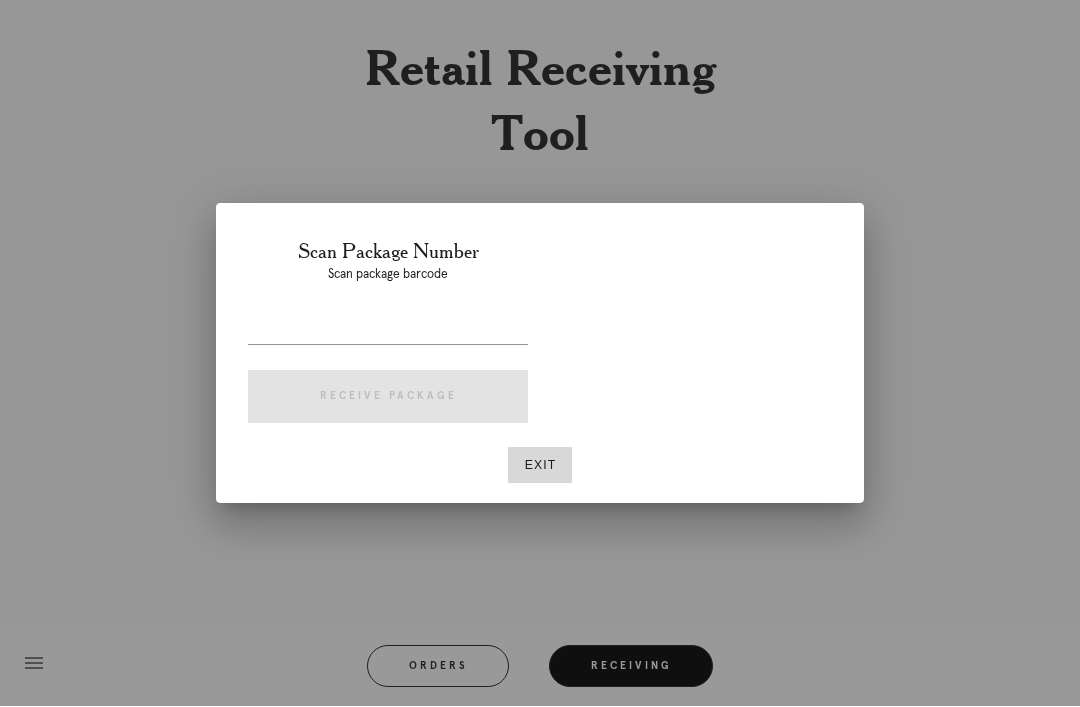 scroll, scrollTop: 64, scrollLeft: 0, axis: vertical 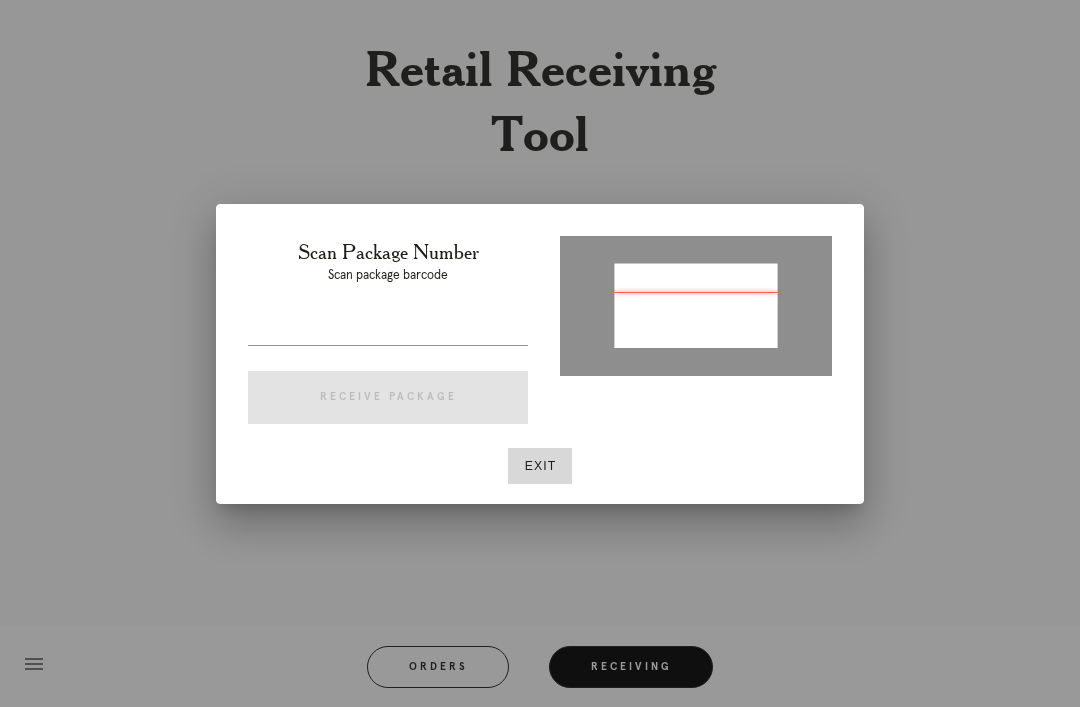 type on "P293543111036599" 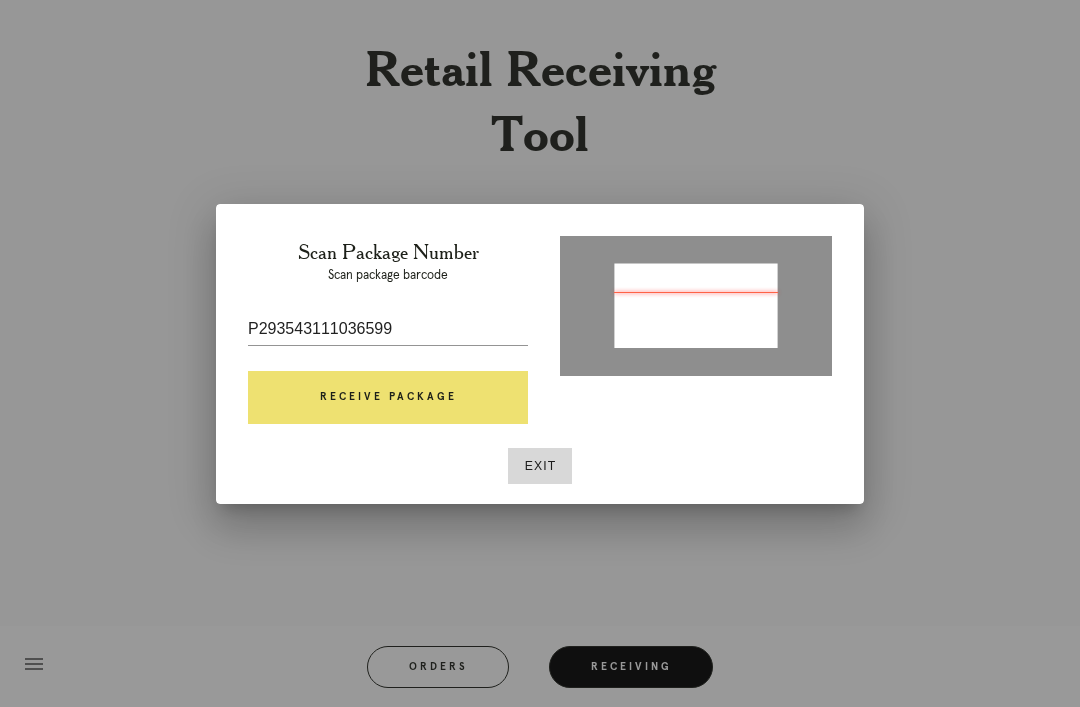 click on "Receive Package" at bounding box center [388, 398] 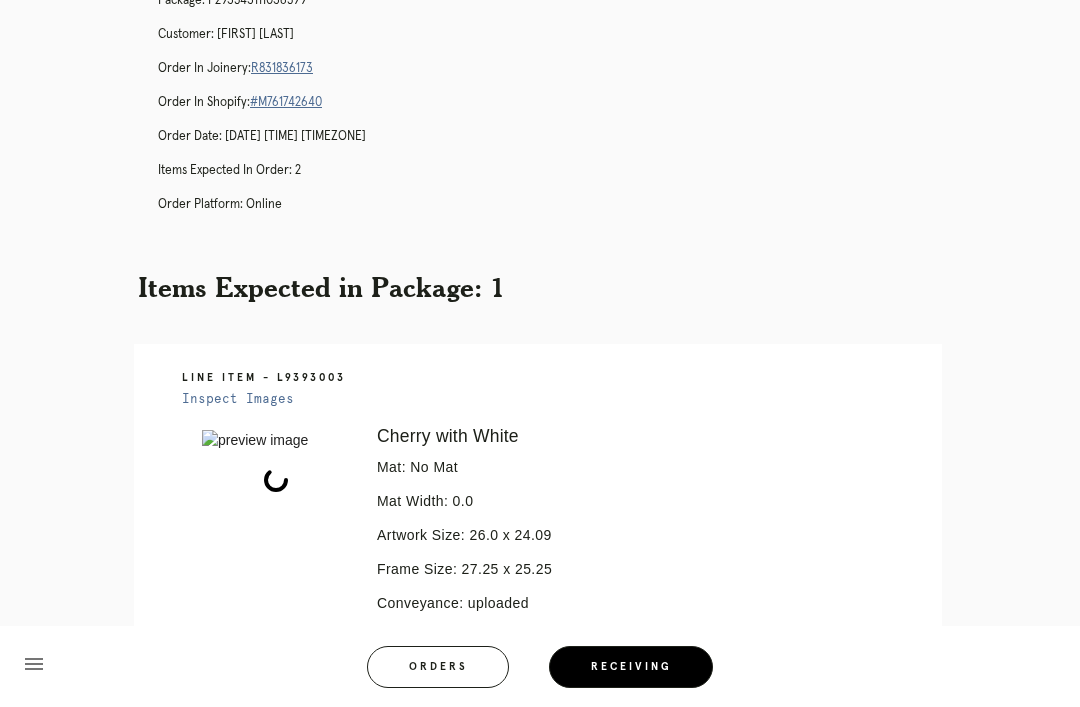 scroll, scrollTop: 264, scrollLeft: 0, axis: vertical 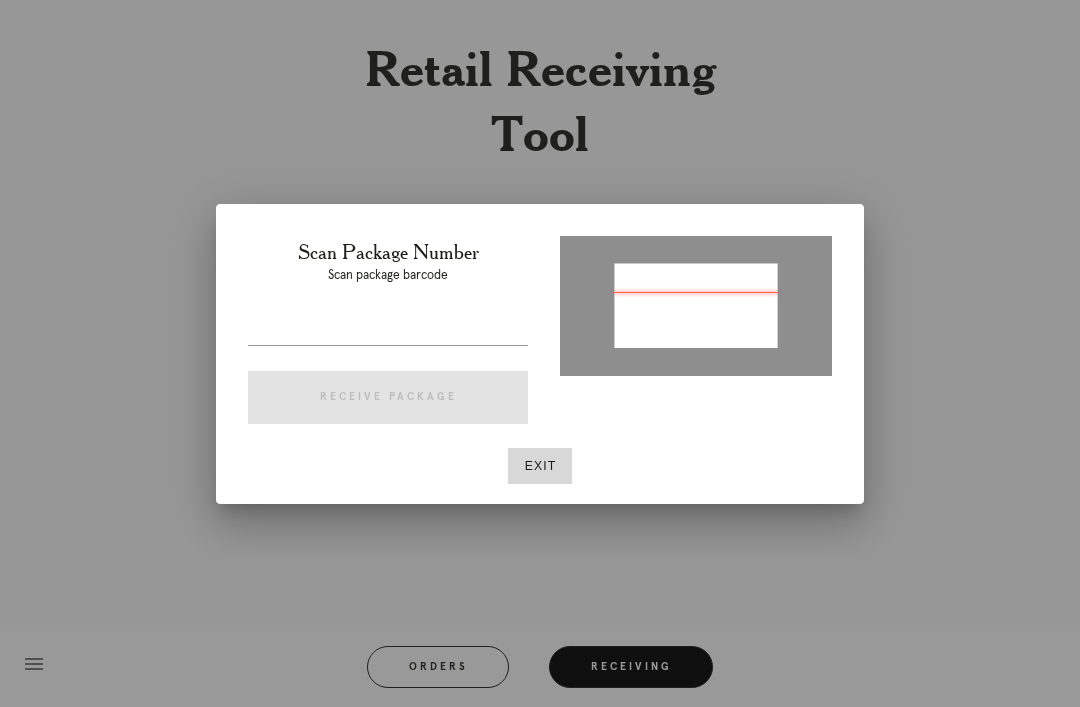 type on "P083770190981011" 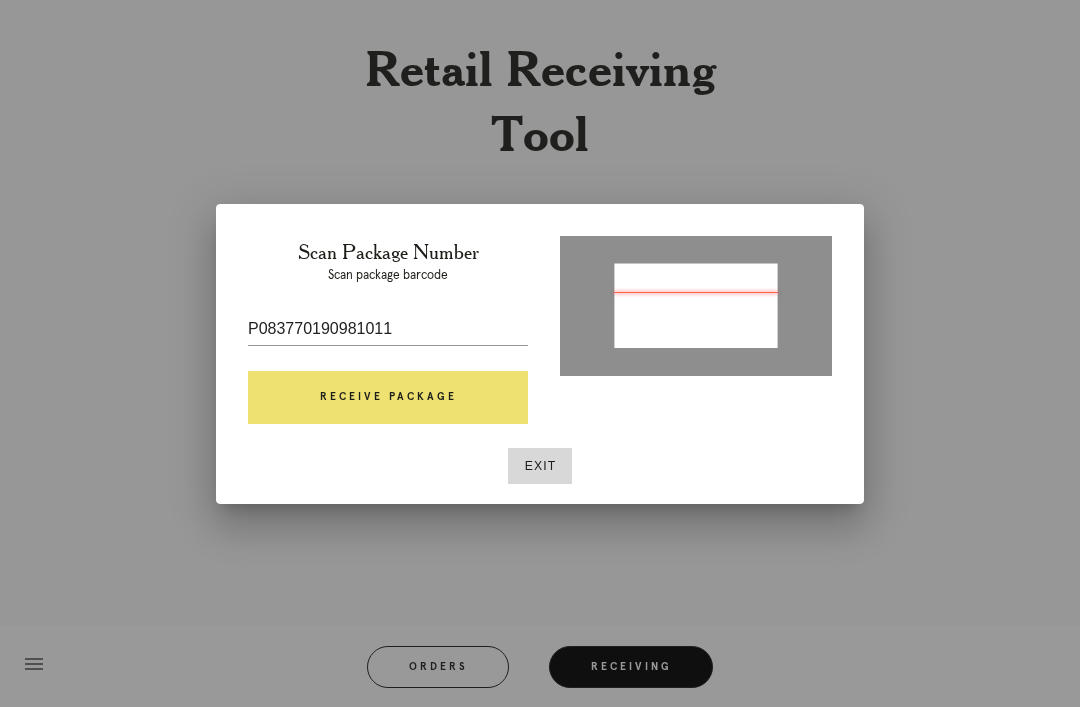 click on "Receive Package" at bounding box center (388, 398) 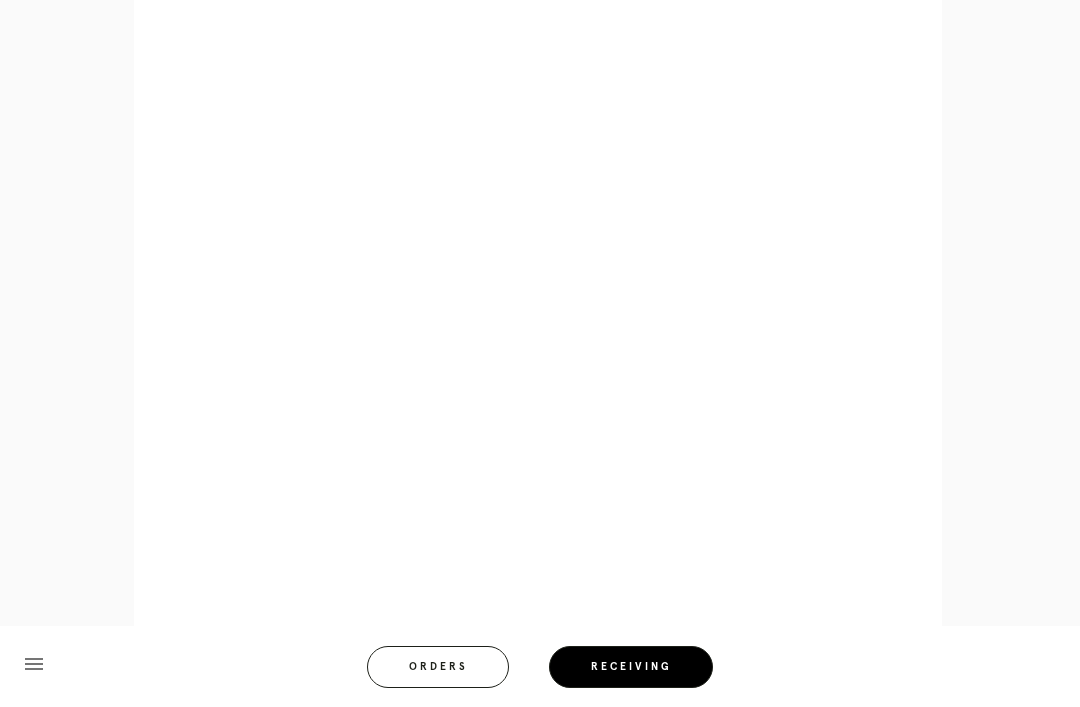 scroll, scrollTop: 720, scrollLeft: 0, axis: vertical 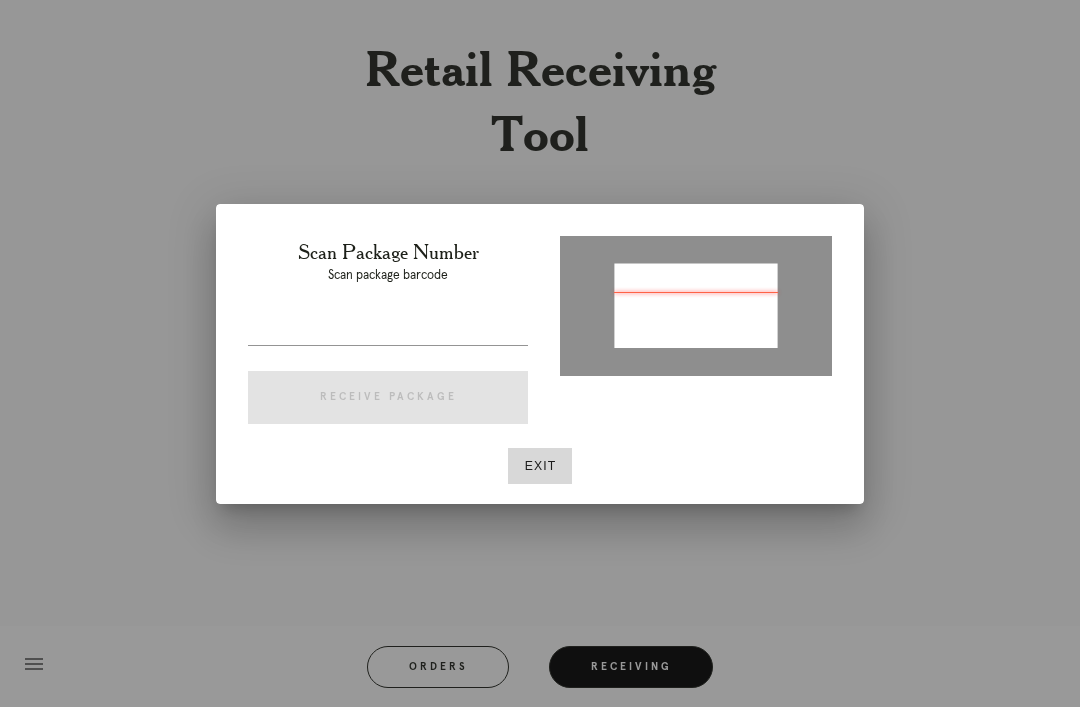 type on "P083770190981011" 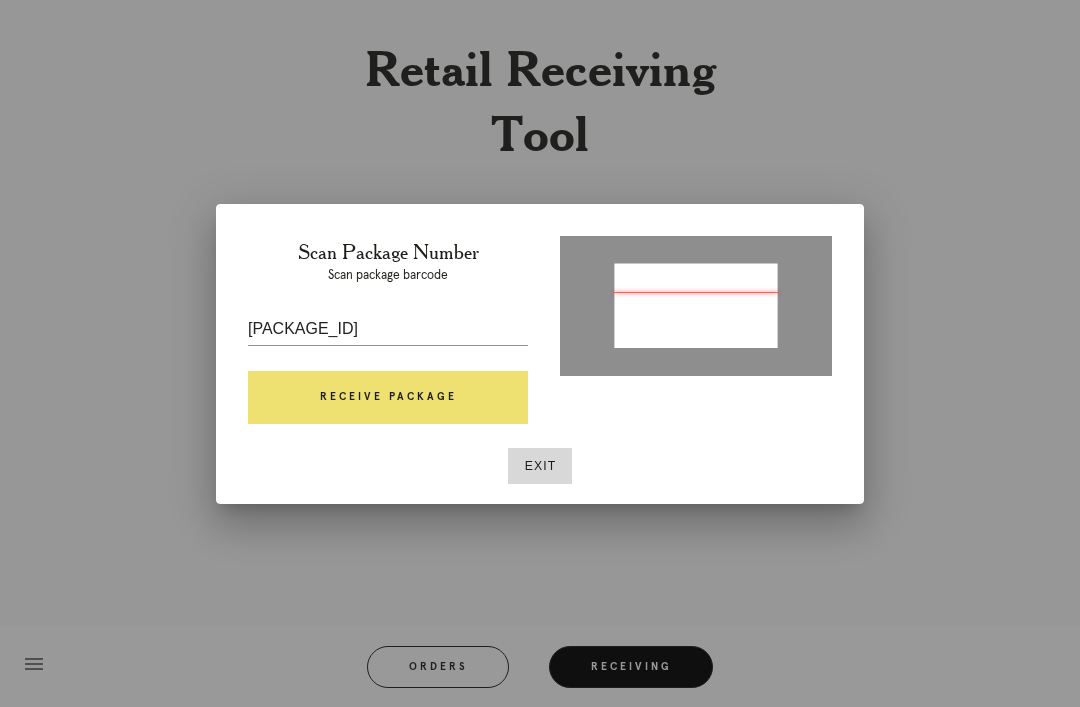 click on "Receive Package" at bounding box center [388, 398] 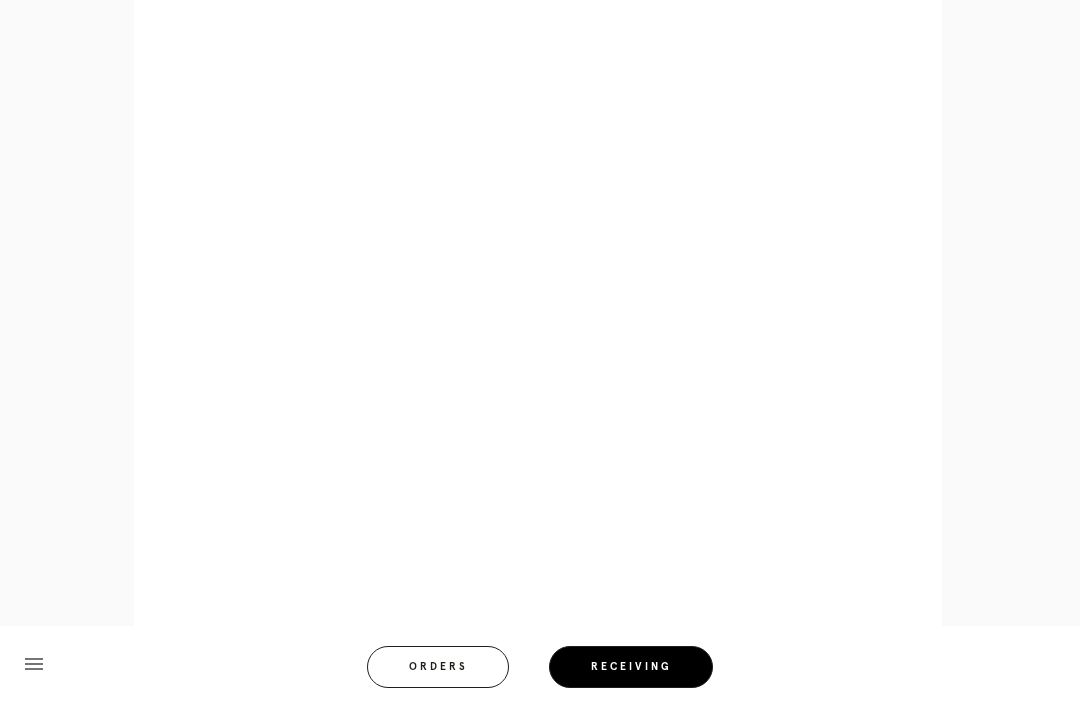 scroll, scrollTop: 892, scrollLeft: 0, axis: vertical 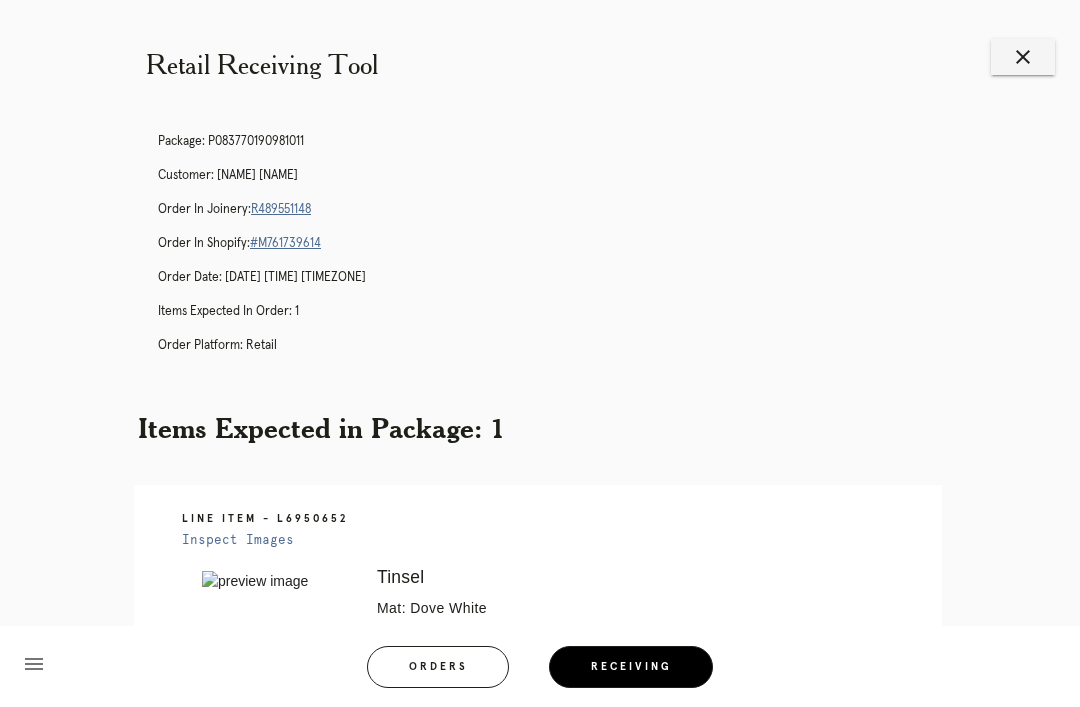 click on "close" at bounding box center [1023, 57] 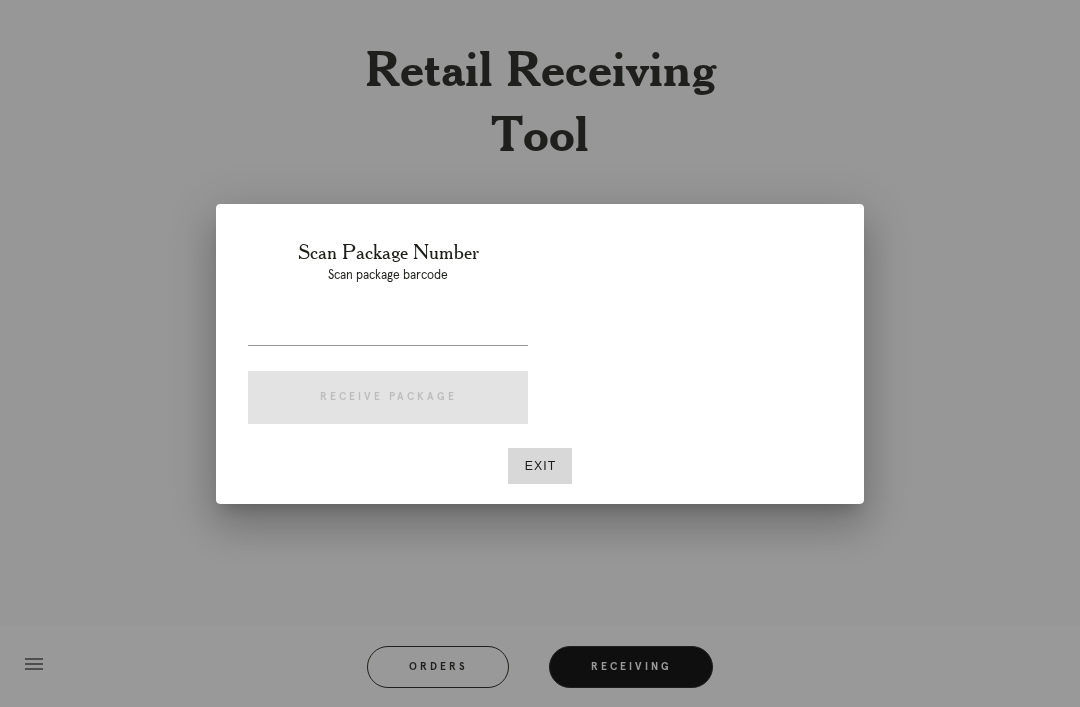 scroll, scrollTop: 0, scrollLeft: 0, axis: both 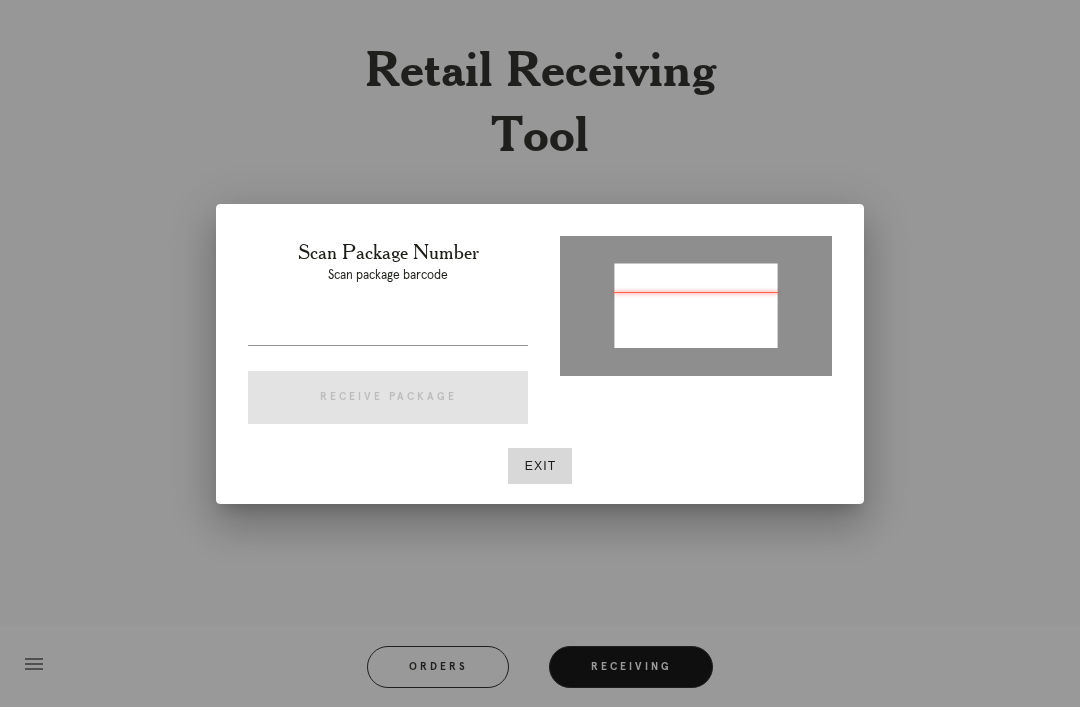 type on "P972163584286268" 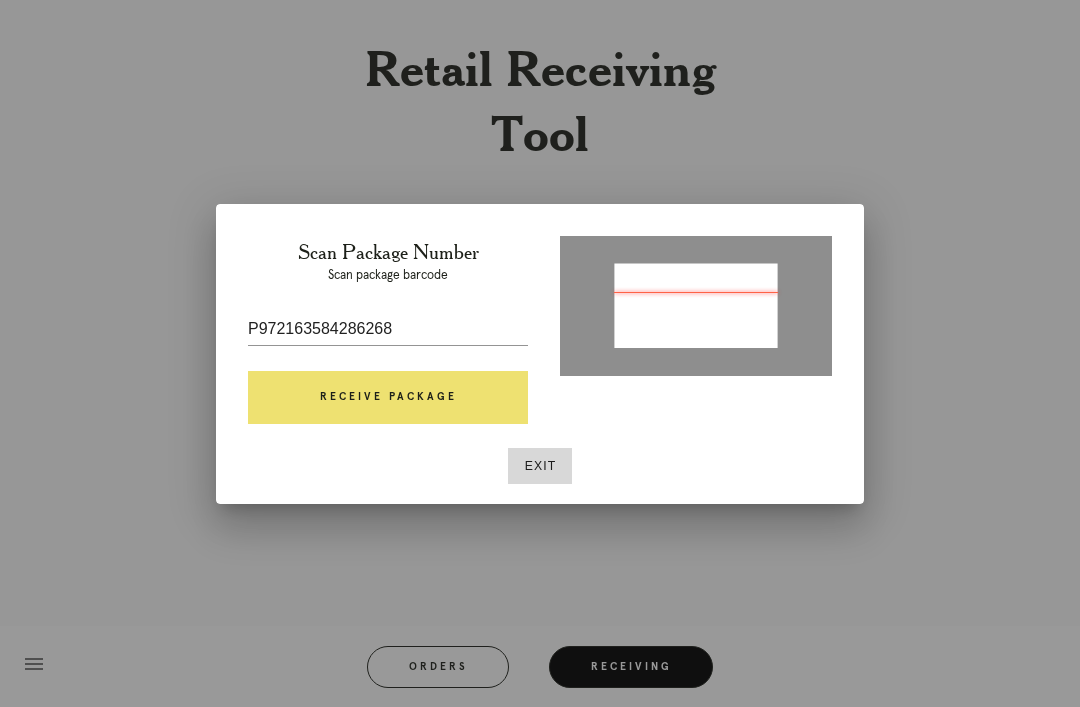 click on "Receive Package" at bounding box center (388, 398) 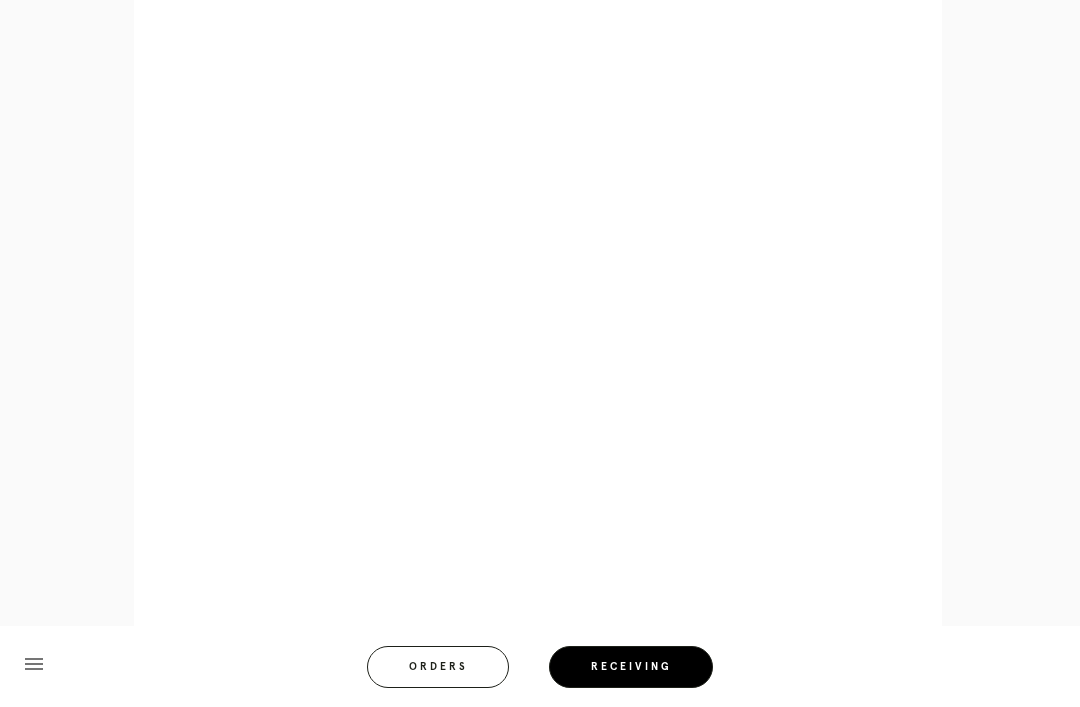 scroll, scrollTop: 910, scrollLeft: 0, axis: vertical 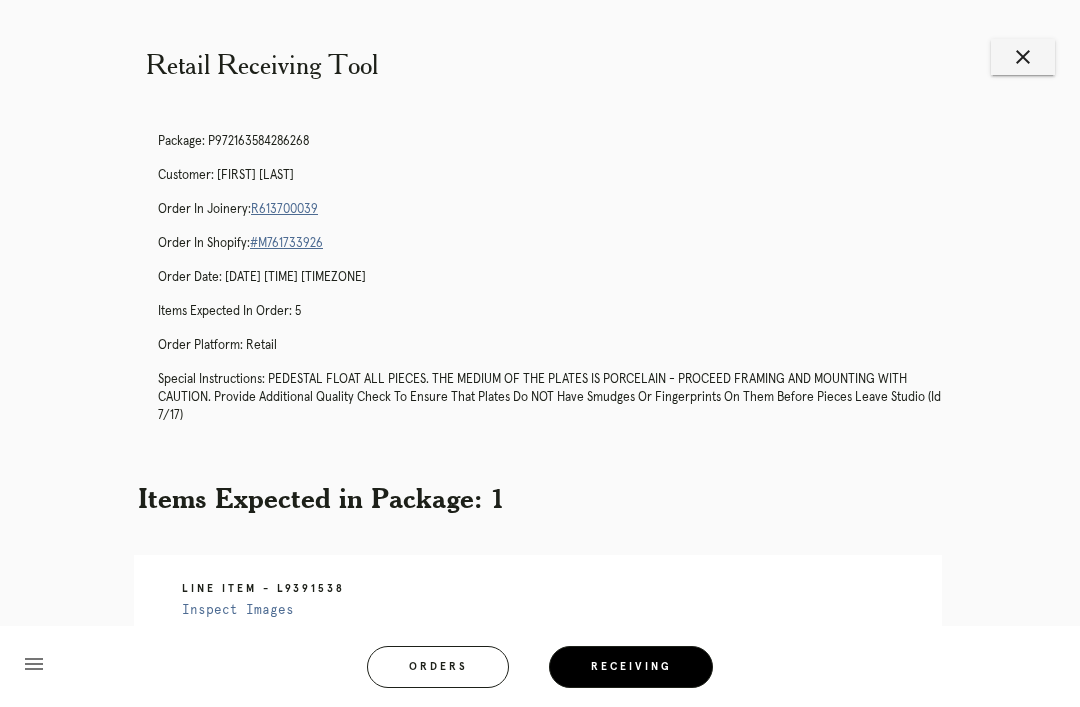 click on "close" at bounding box center [1023, 57] 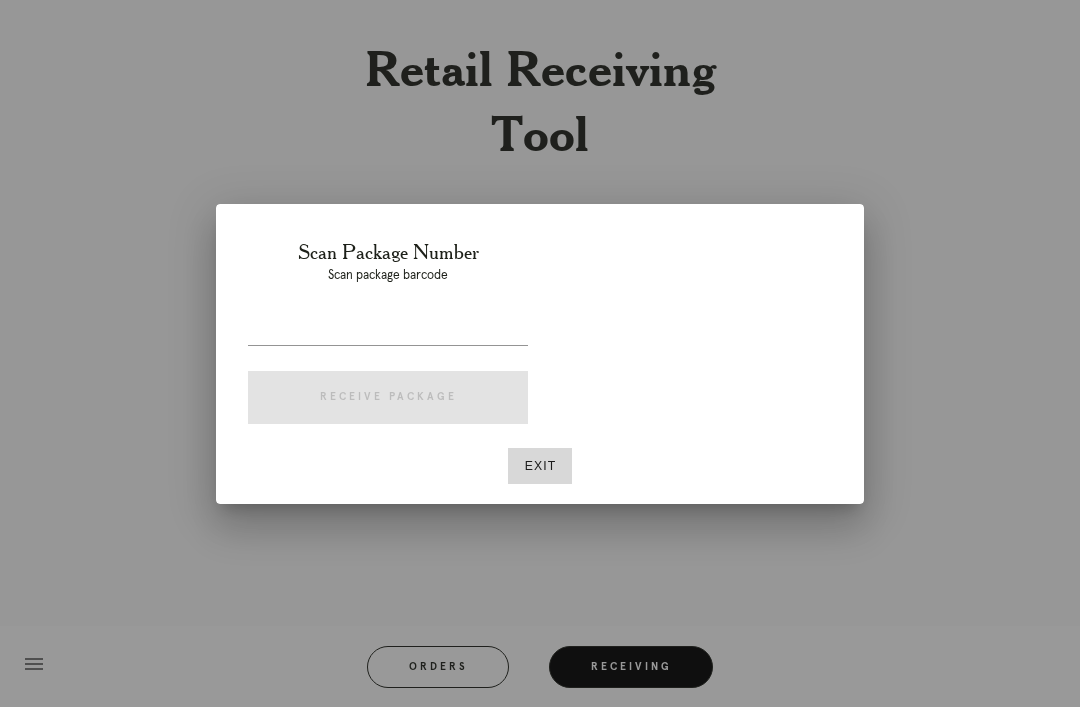 scroll, scrollTop: 0, scrollLeft: 0, axis: both 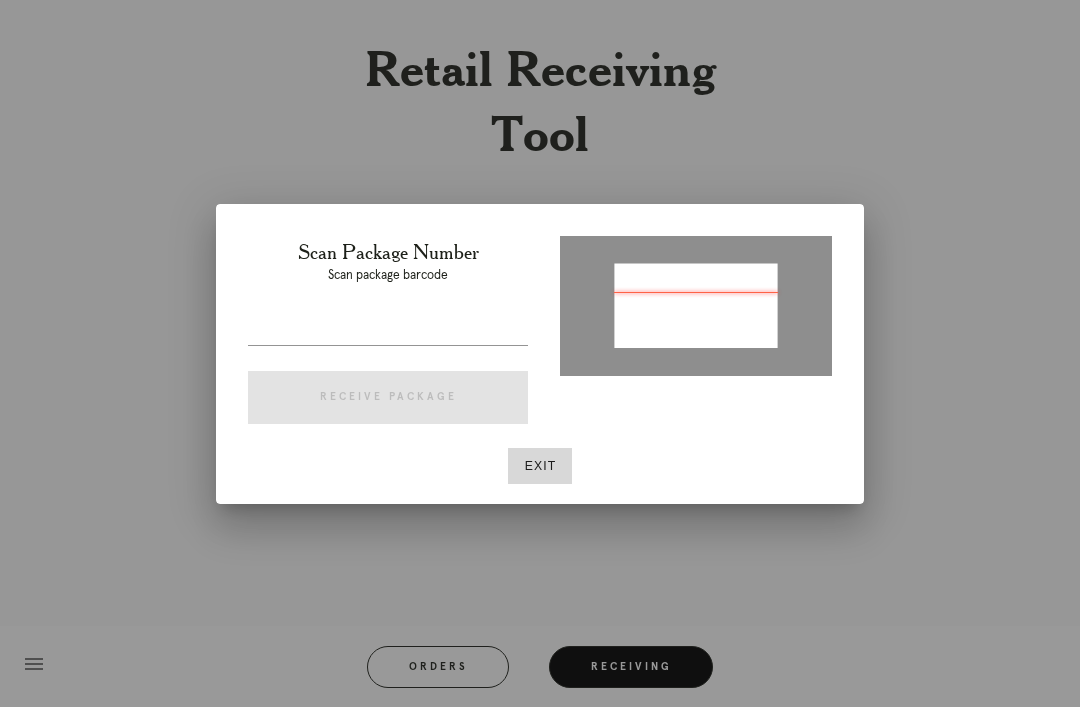 type on "[NUMBER]" 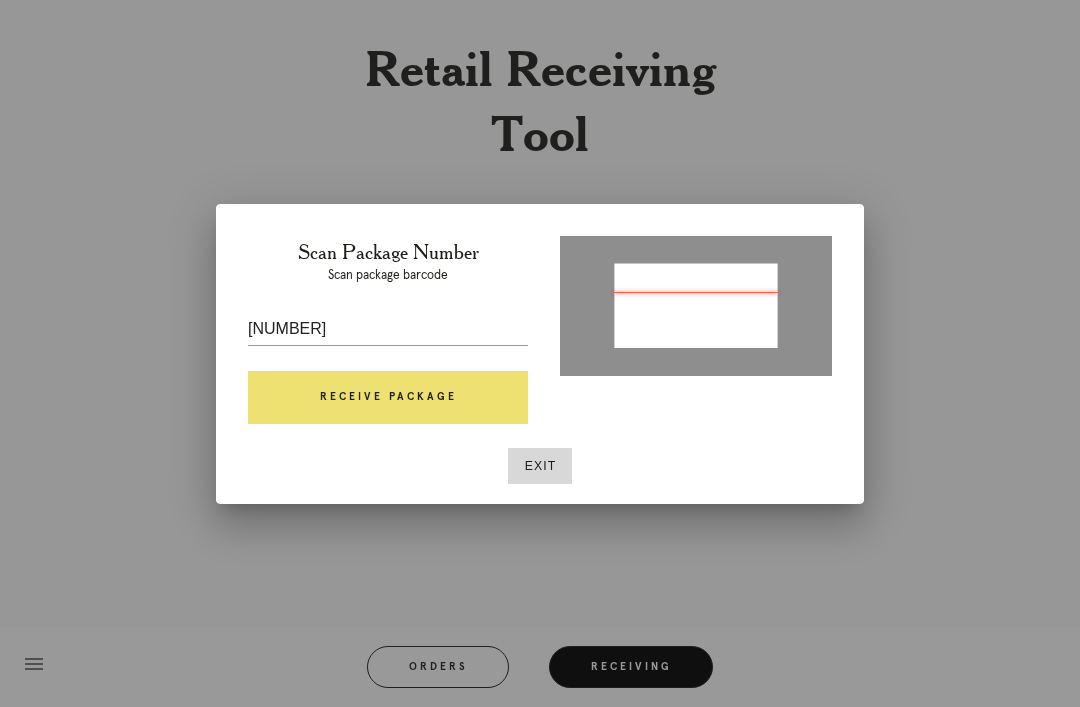 click on "Receive Package" at bounding box center [388, 398] 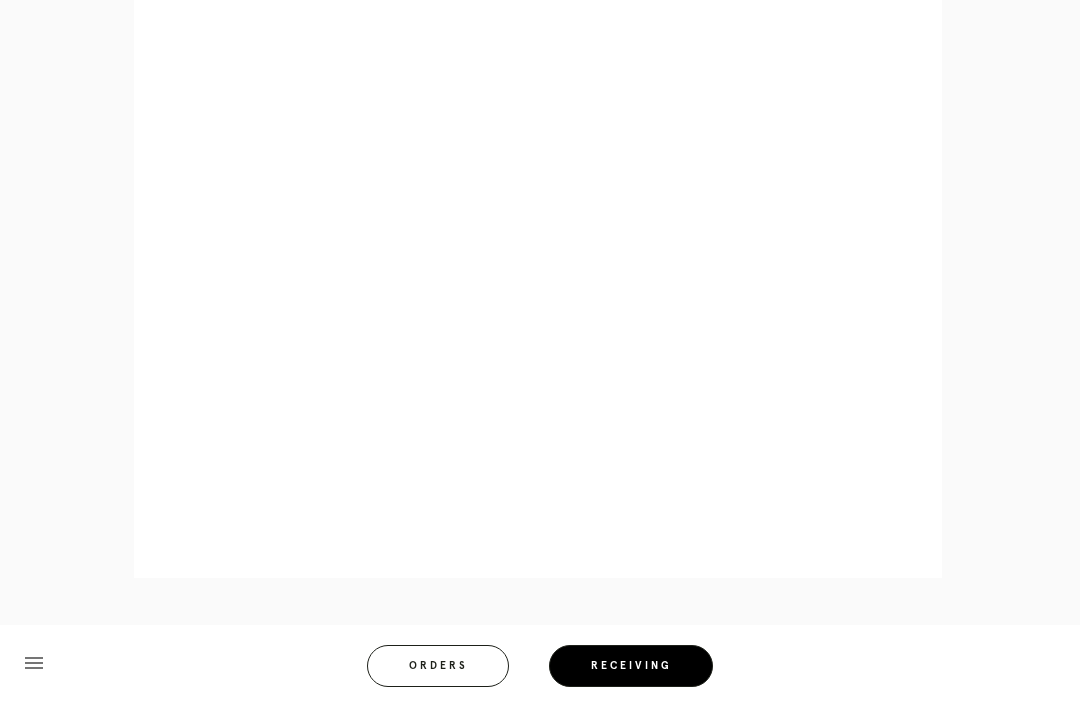 scroll, scrollTop: 1000, scrollLeft: 0, axis: vertical 